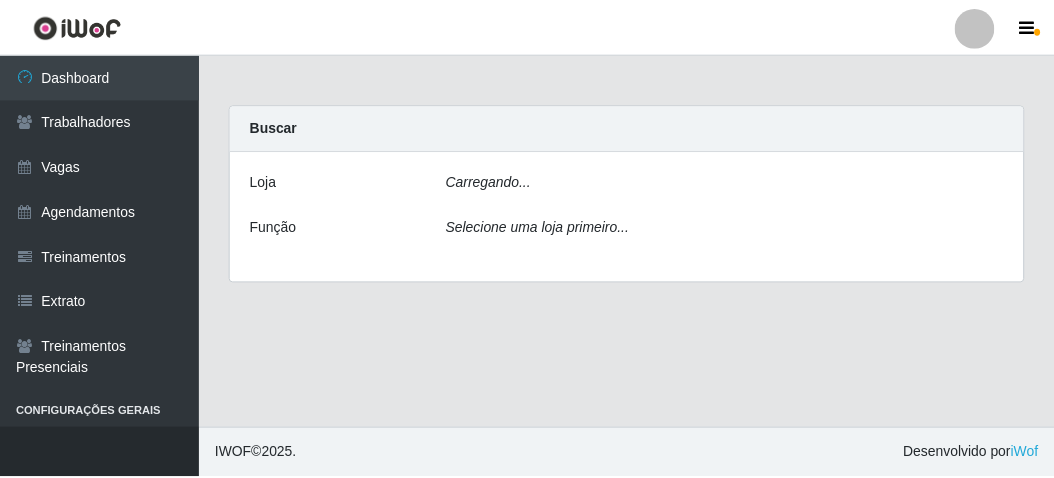 scroll, scrollTop: 0, scrollLeft: 0, axis: both 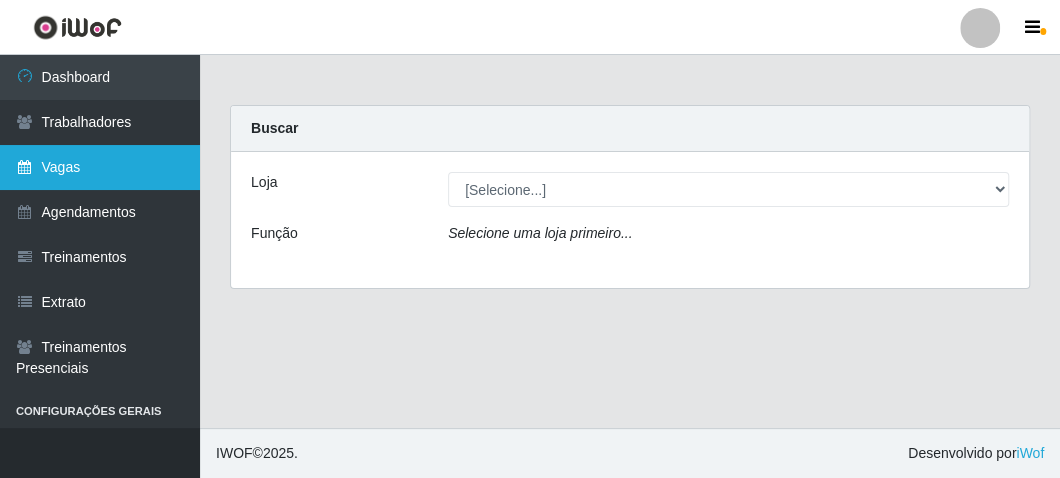 click on "Vagas" at bounding box center (100, 167) 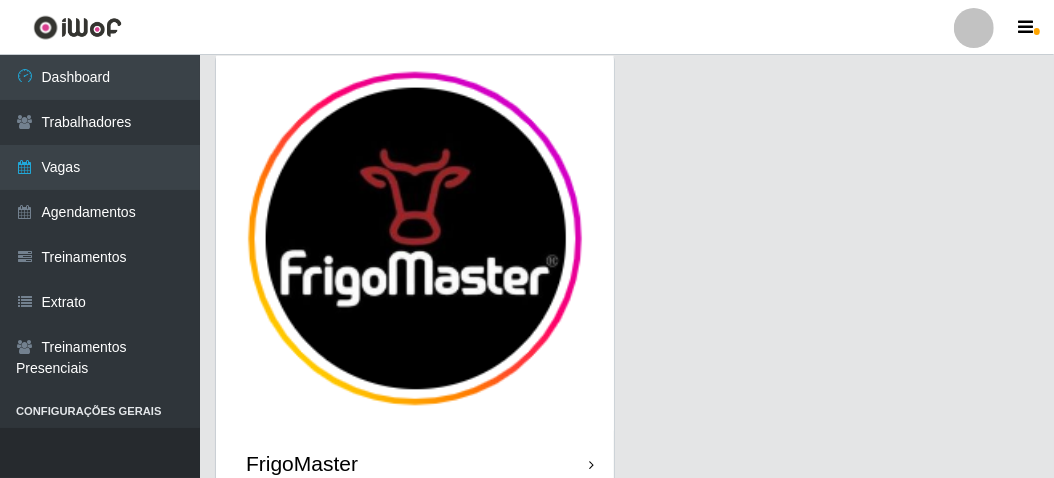 scroll, scrollTop: 165, scrollLeft: 0, axis: vertical 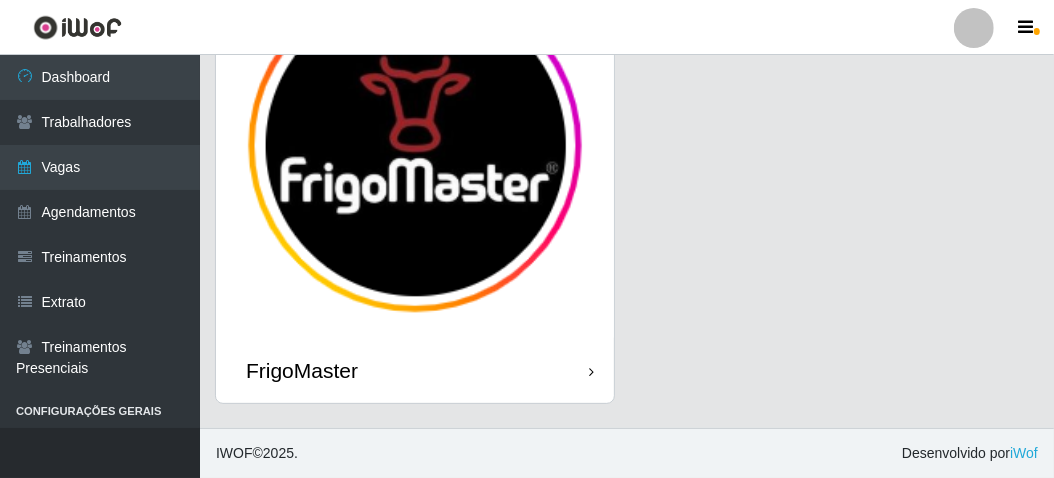 click on "FrigoMaster" at bounding box center (415, 370) 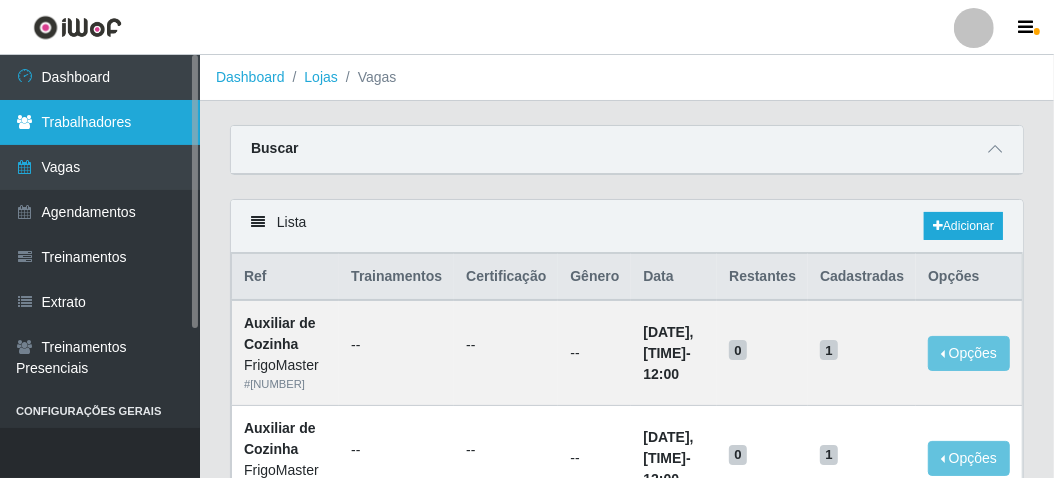 click on "Trabalhadores" at bounding box center (100, 122) 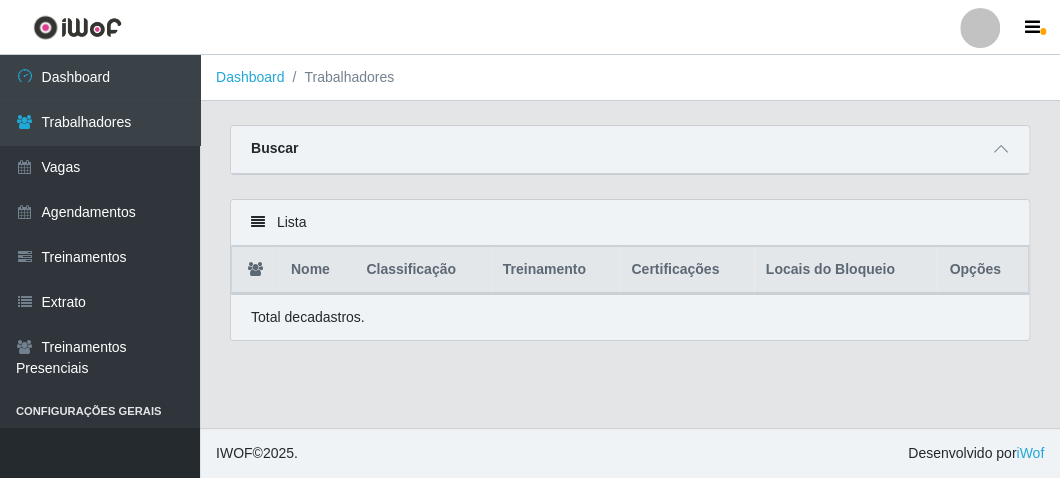 click on "Buscar" at bounding box center [630, 150] 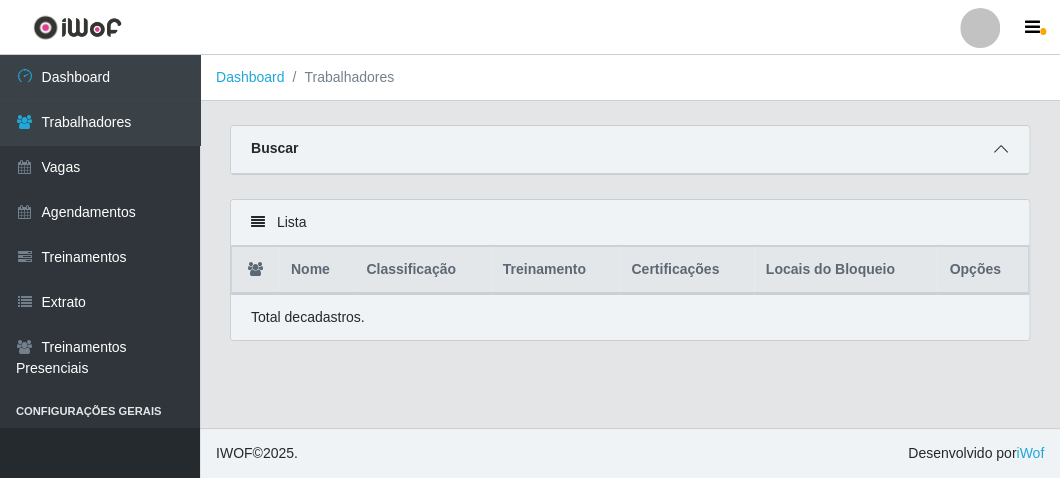 click at bounding box center [1001, 149] 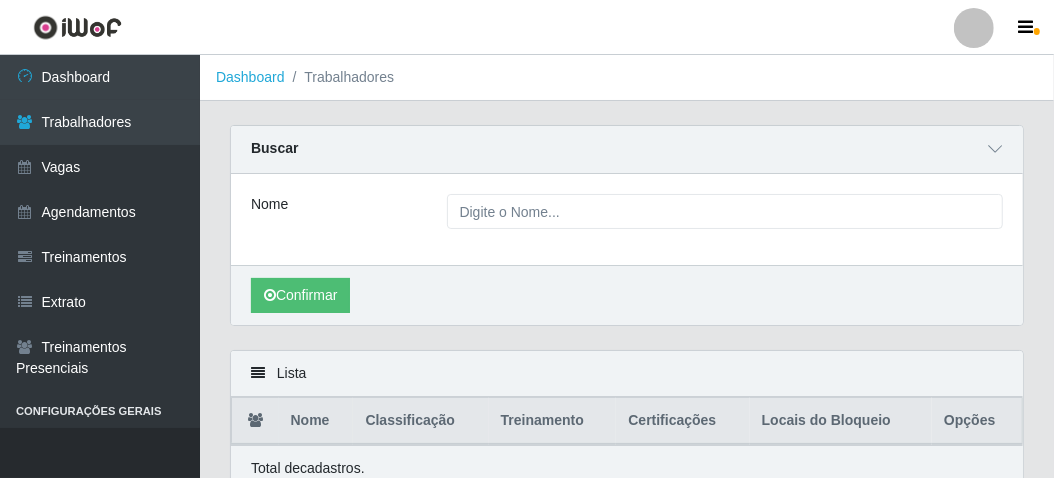 click on "Nome" at bounding box center (627, 219) 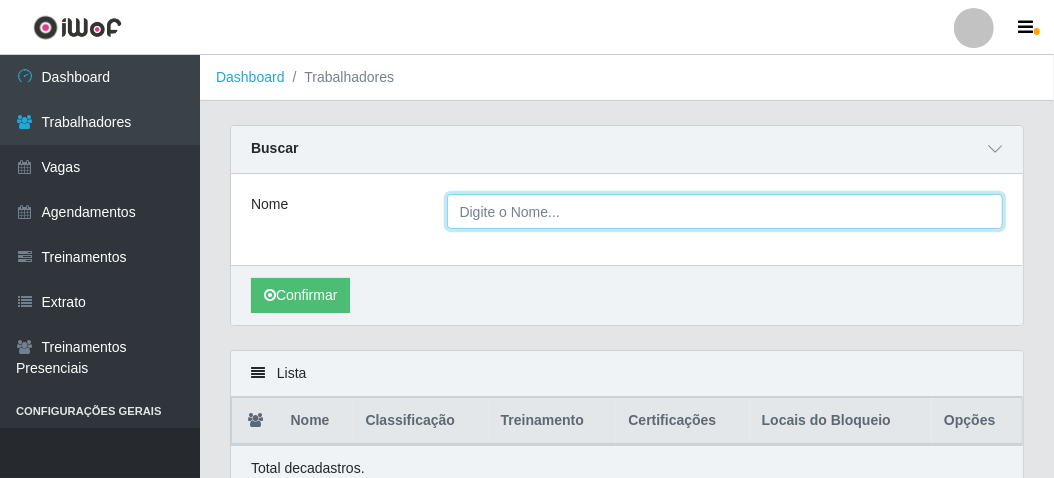 click on "Nome" at bounding box center [725, 211] 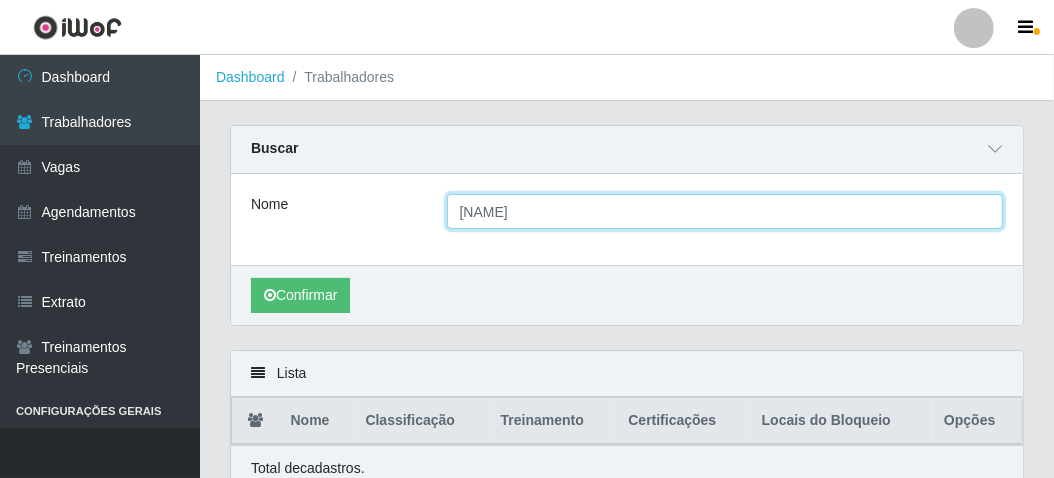 click on "dilene" at bounding box center [725, 211] 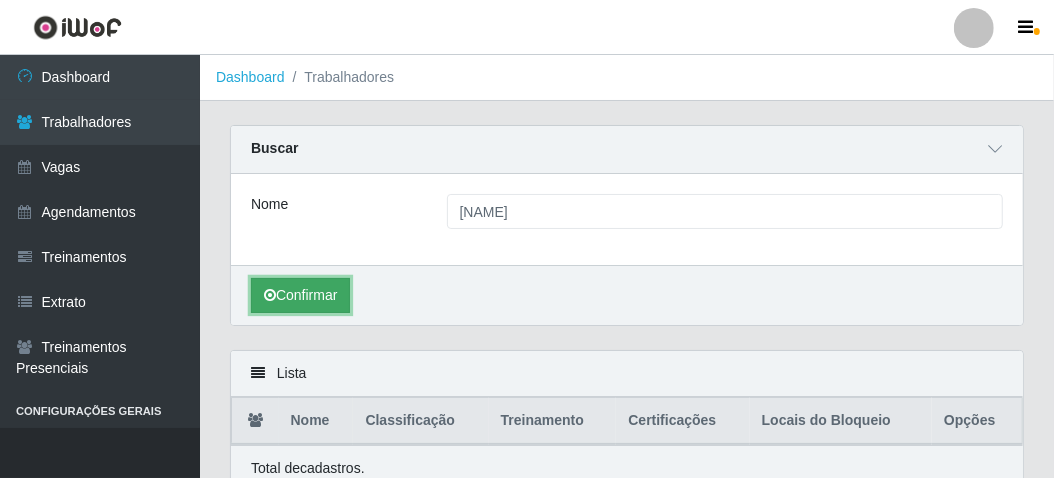 click on "Confirmar" at bounding box center (300, 295) 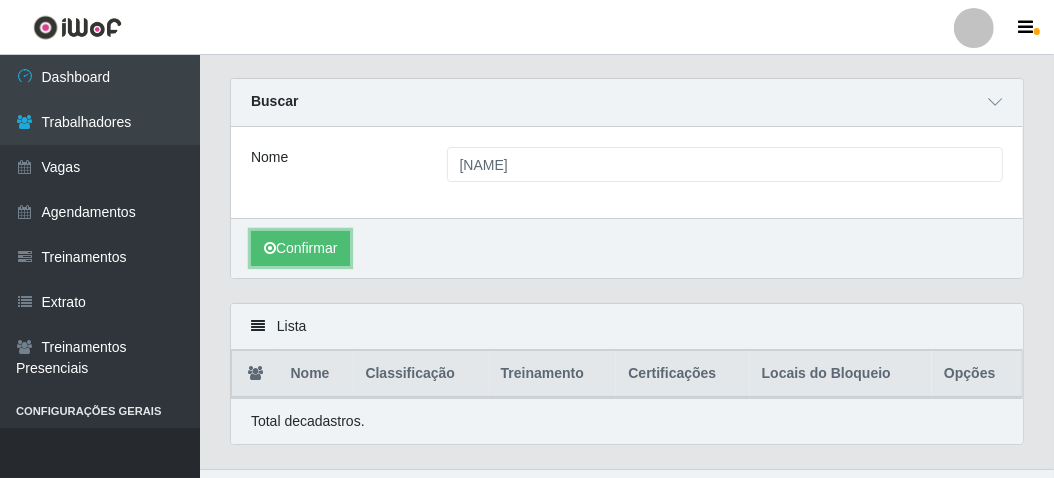 scroll, scrollTop: 84, scrollLeft: 0, axis: vertical 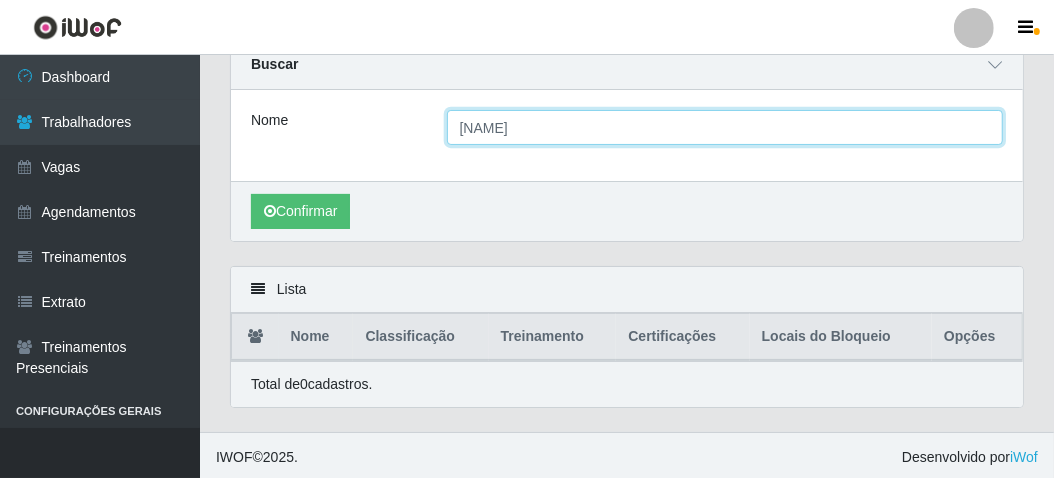 drag, startPoint x: 528, startPoint y: 125, endPoint x: 382, endPoint y: 124, distance: 146.00342 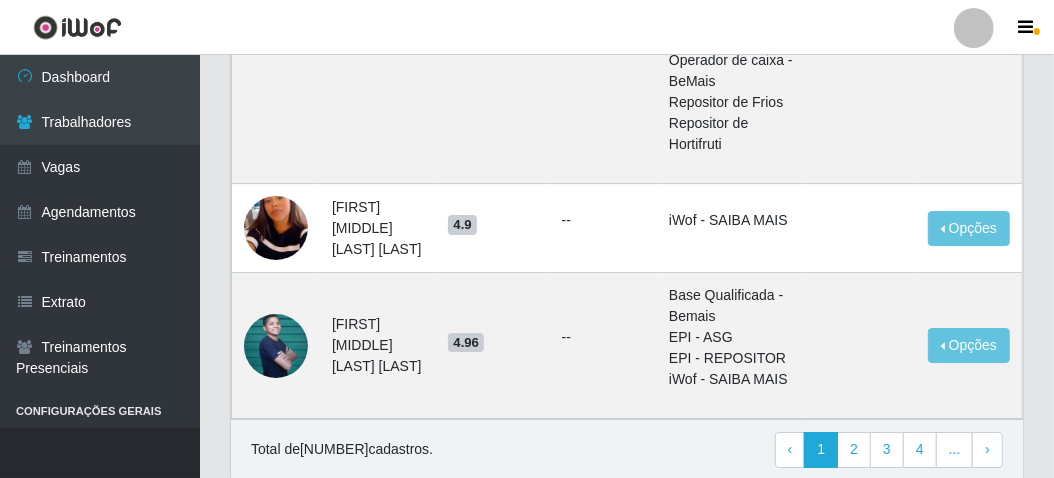 scroll, scrollTop: 3509, scrollLeft: 0, axis: vertical 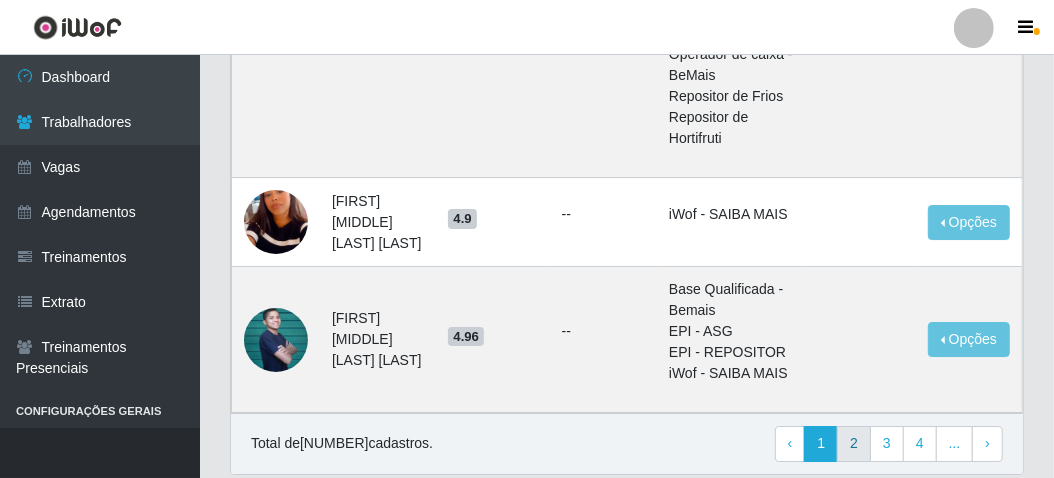 type on "d" 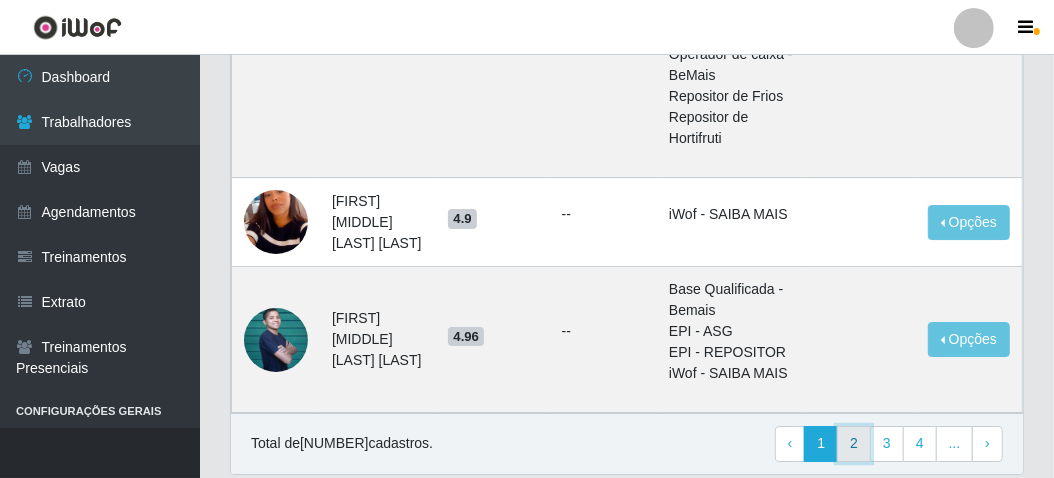 click on "2" at bounding box center (854, 444) 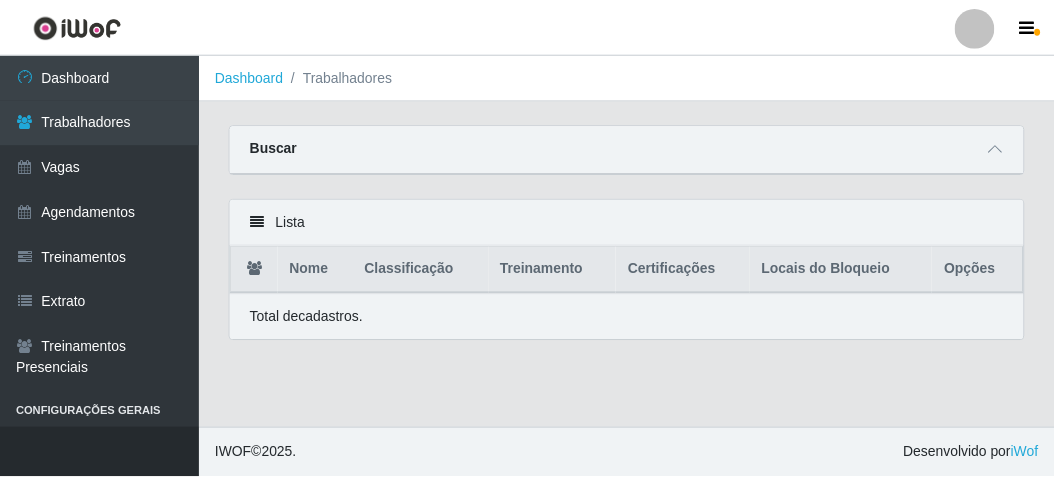 scroll, scrollTop: 0, scrollLeft: 0, axis: both 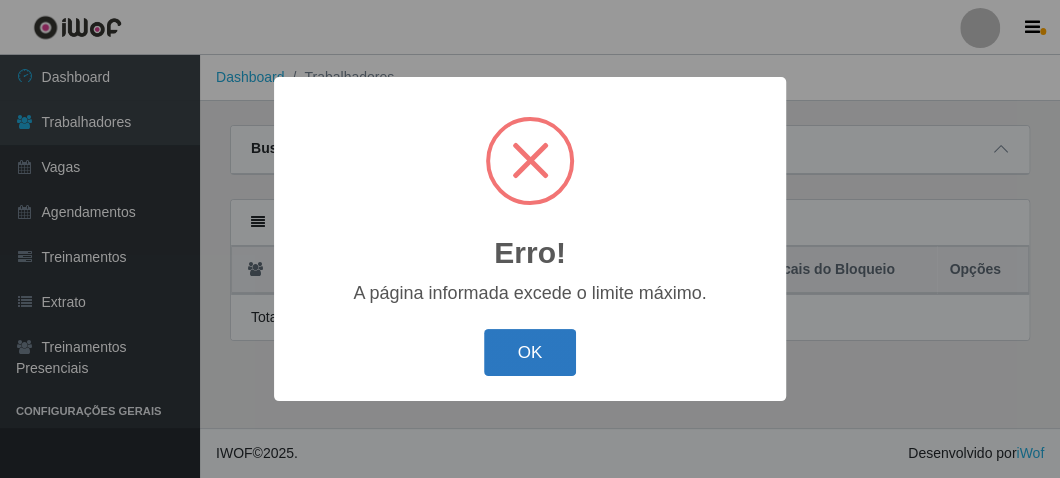 click on "OK" at bounding box center (530, 352) 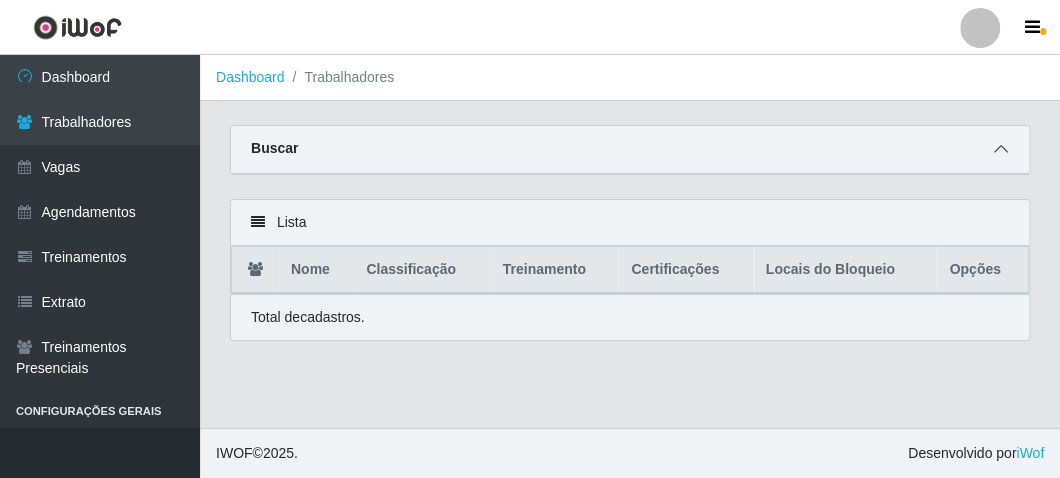 click at bounding box center [1001, 149] 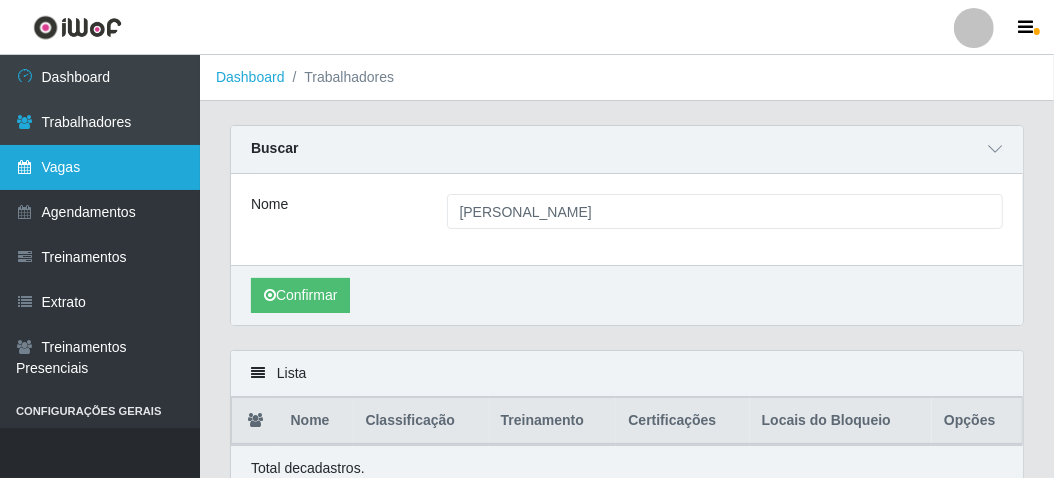 click on "Vagas" at bounding box center [100, 167] 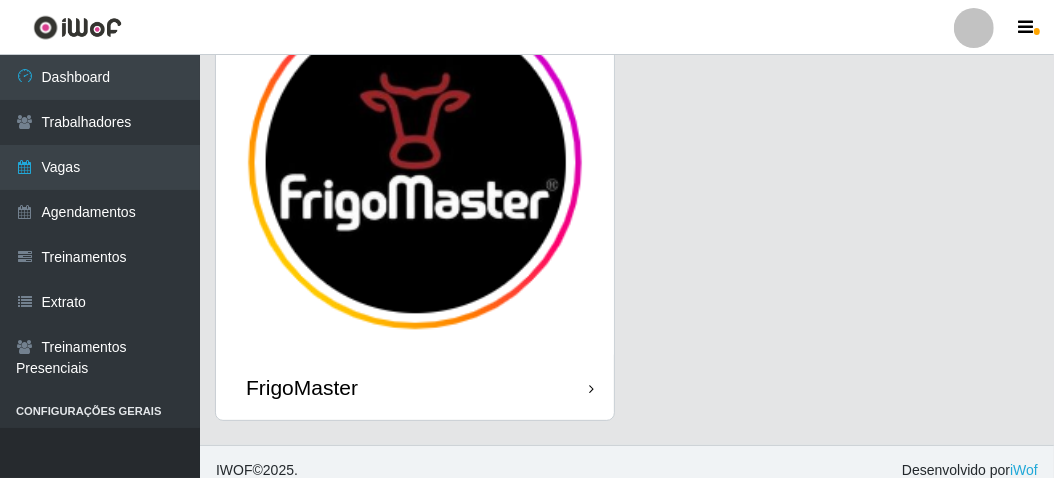 scroll, scrollTop: 165, scrollLeft: 0, axis: vertical 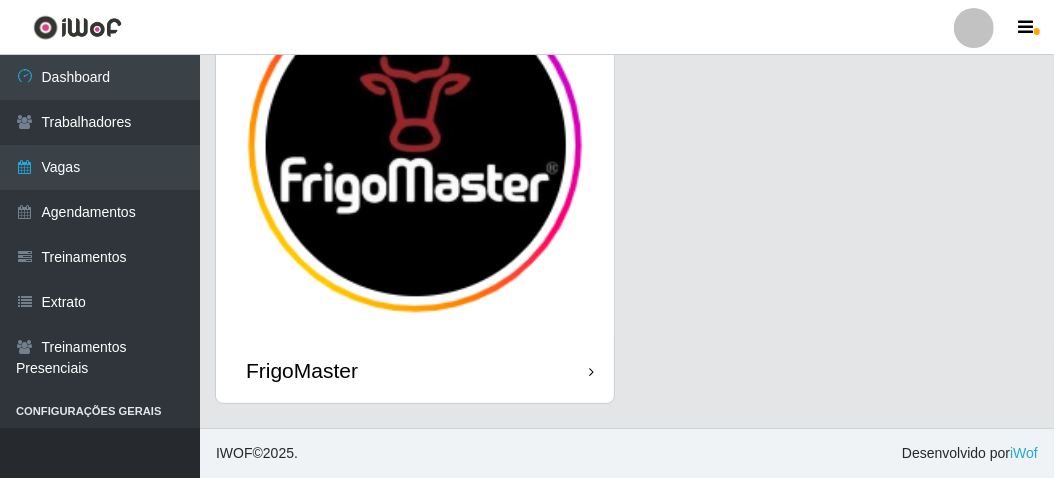 click on "FrigoMaster" at bounding box center (415, 370) 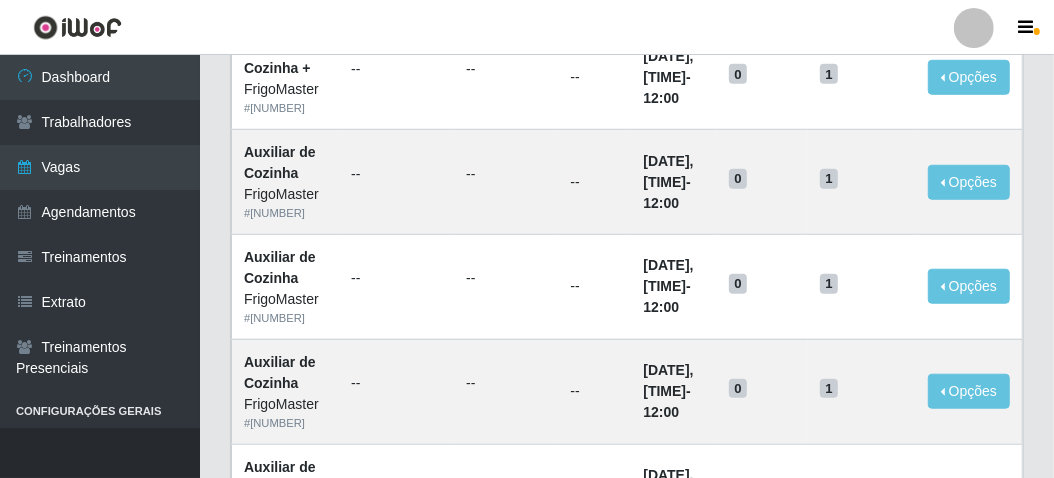 scroll, scrollTop: 1489, scrollLeft: 0, axis: vertical 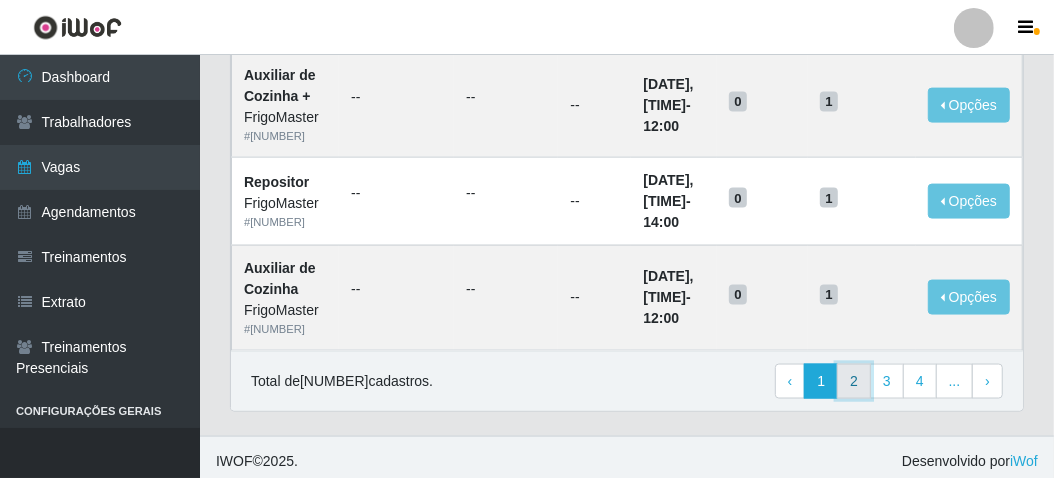 click on "2" at bounding box center [854, 382] 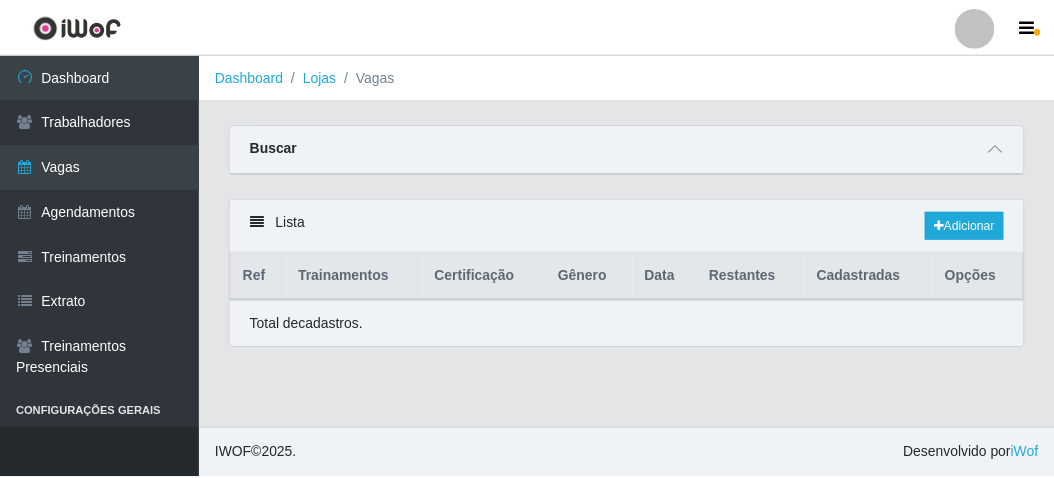 scroll, scrollTop: 0, scrollLeft: 0, axis: both 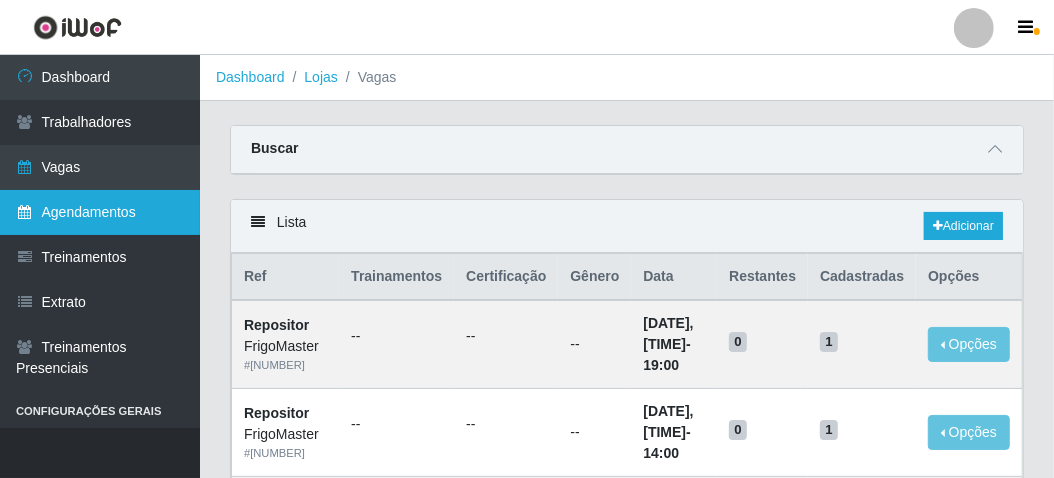 click on "Agendamentos" at bounding box center (100, 212) 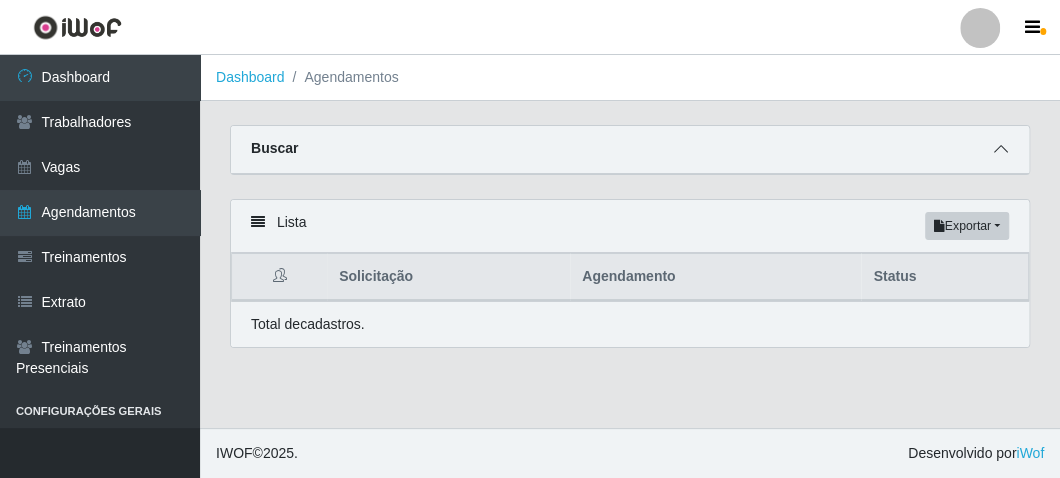 click at bounding box center [1001, 149] 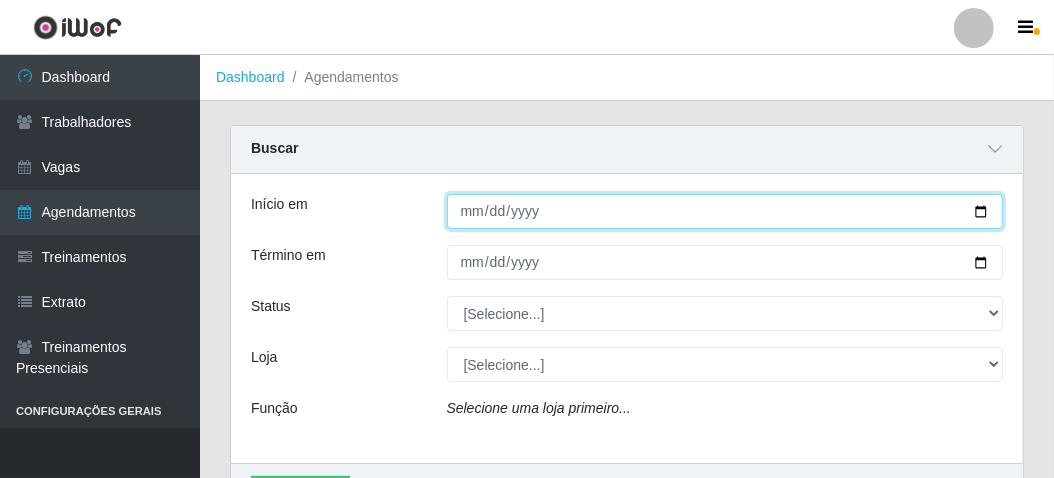 click on "Início em" at bounding box center (725, 211) 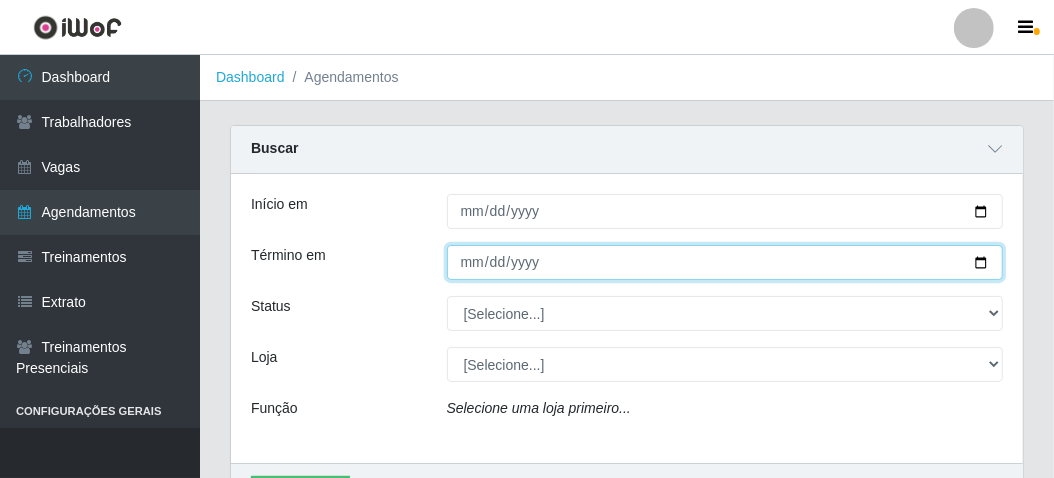 click on "Término em" at bounding box center (725, 262) 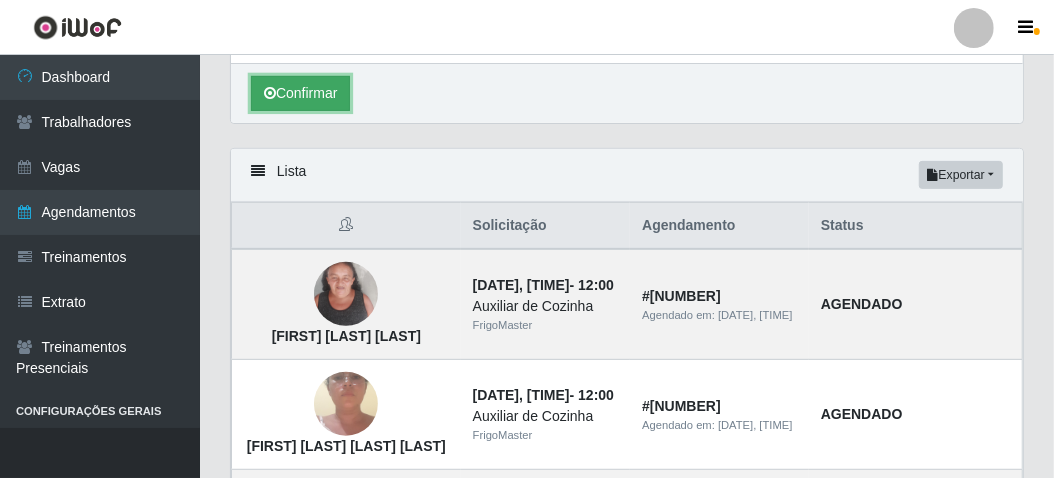 click on "Confirmar" at bounding box center [300, 93] 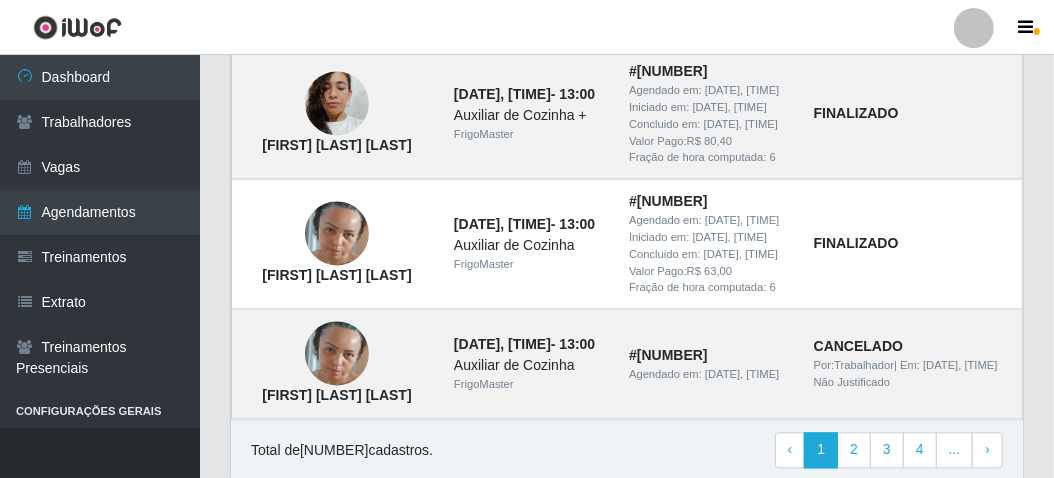scroll, scrollTop: 2441, scrollLeft: 0, axis: vertical 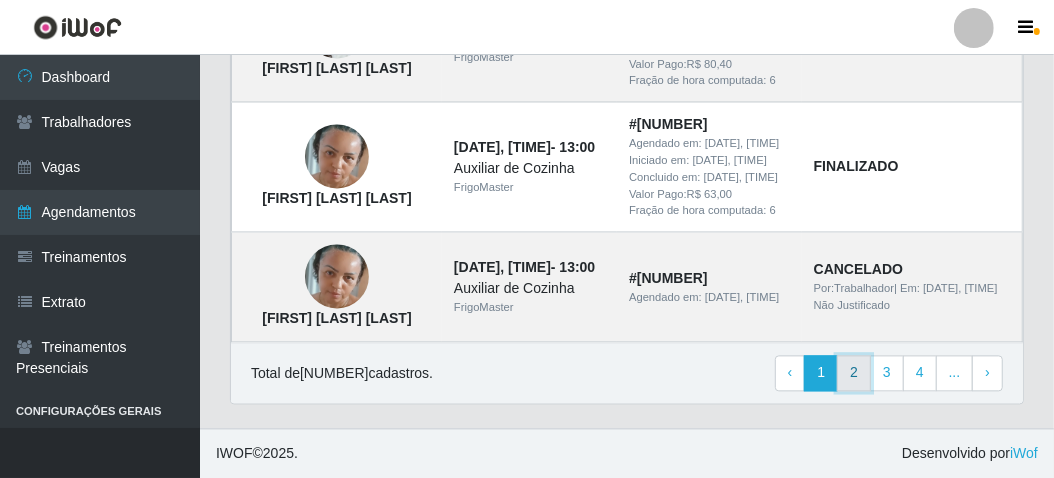 click on "2" at bounding box center (854, 373) 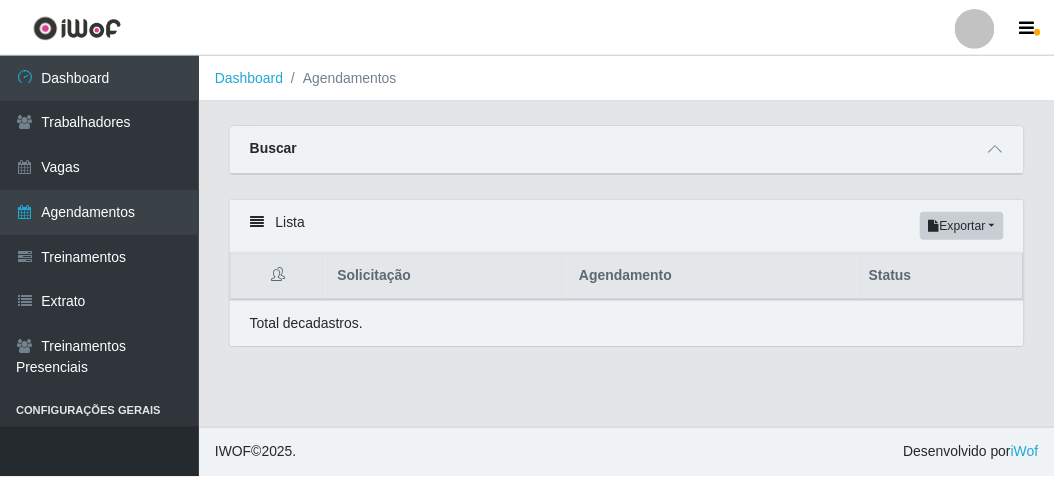 scroll, scrollTop: 0, scrollLeft: 0, axis: both 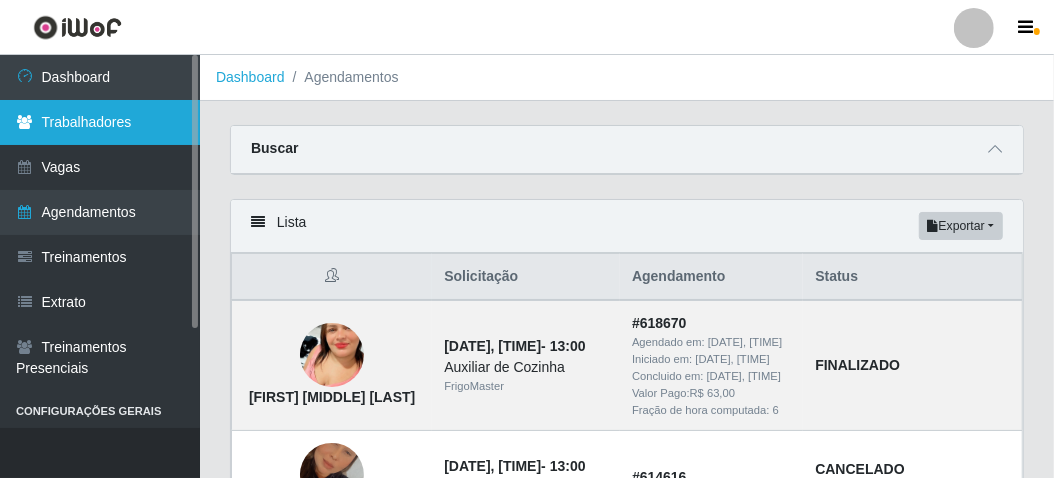click on "Trabalhadores" at bounding box center [100, 122] 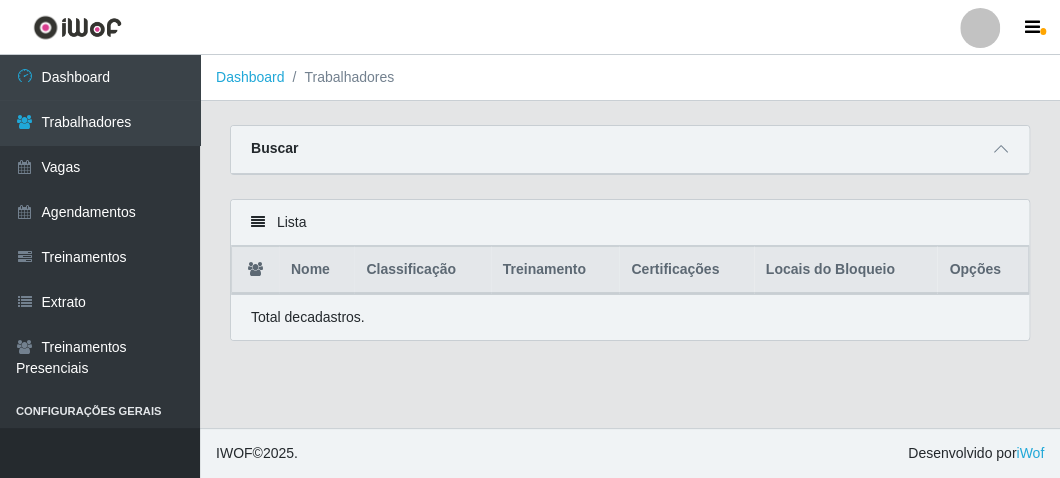 click on "Buscar" at bounding box center (630, 150) 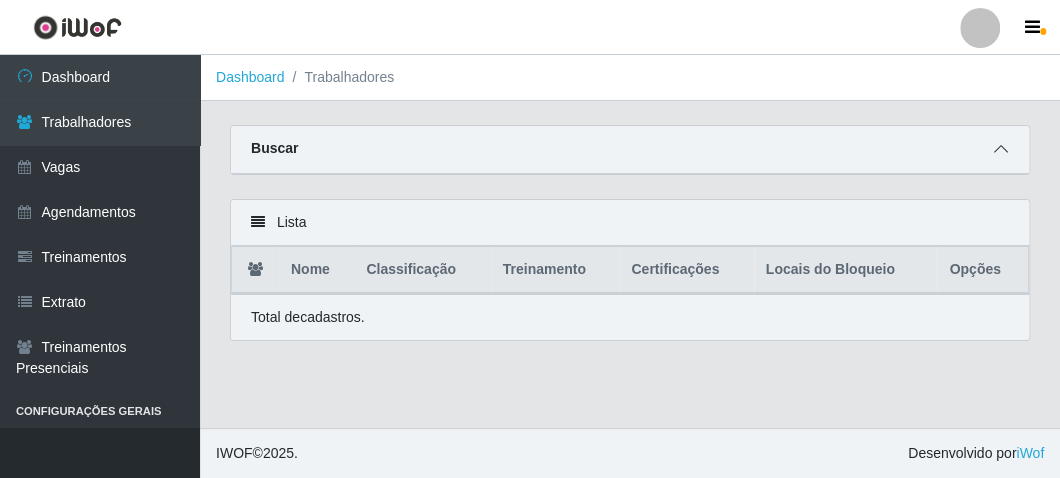 click at bounding box center (1001, 149) 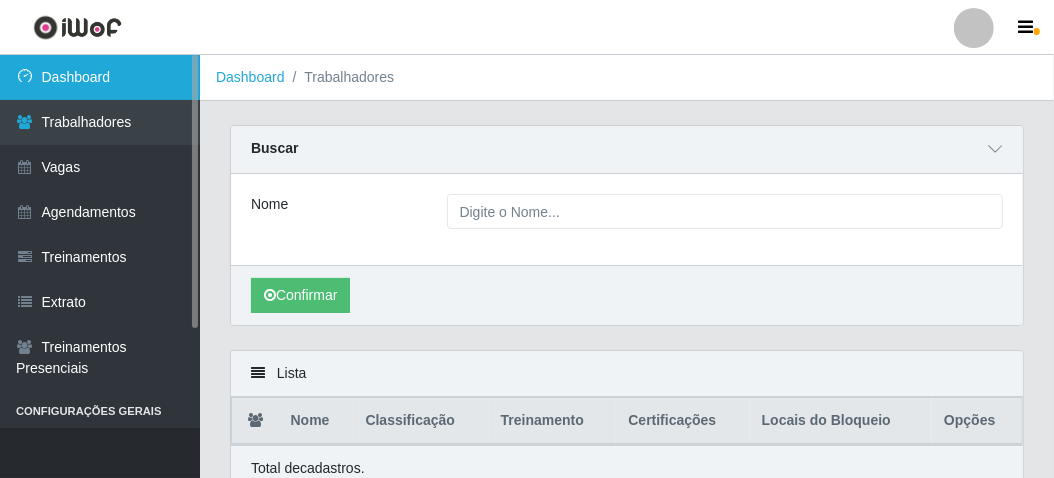 click on "Dashboard" at bounding box center [100, 77] 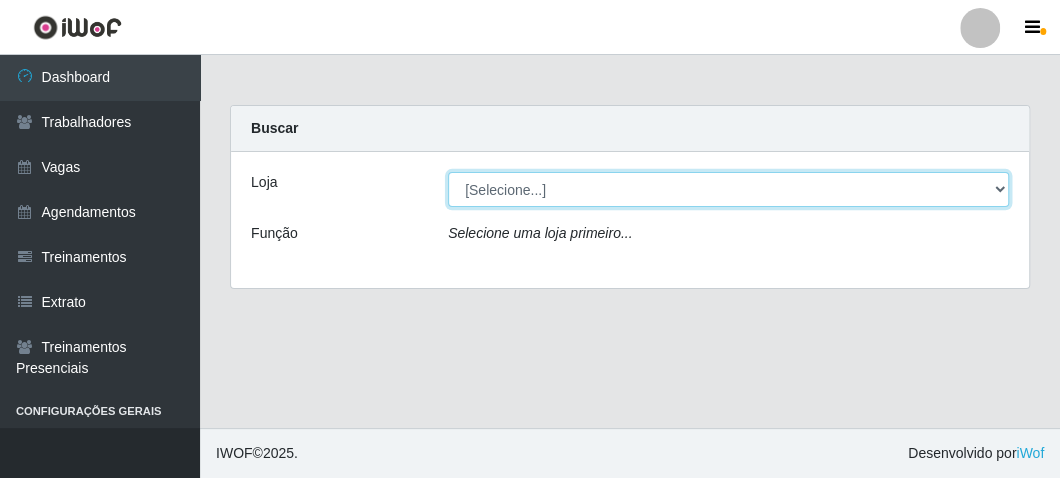 click on "[Selecione...] FrigoMaster" at bounding box center [728, 189] 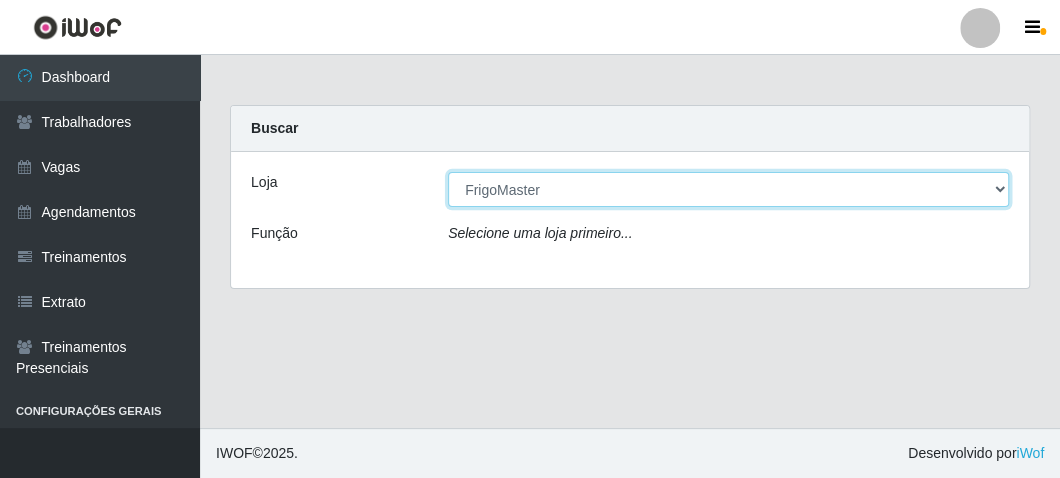 click on "[Selecione...] FrigoMaster" at bounding box center [728, 189] 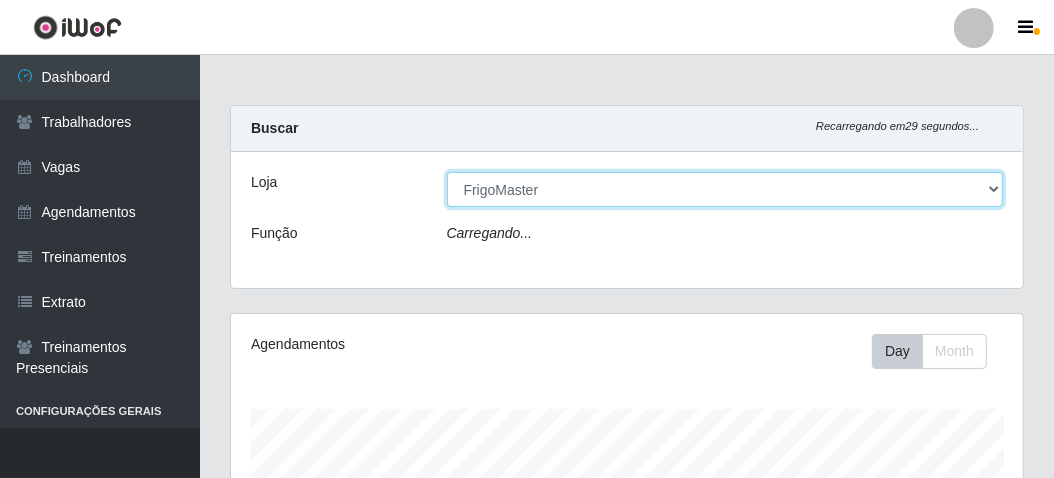 scroll, scrollTop: 999585, scrollLeft: 999207, axis: both 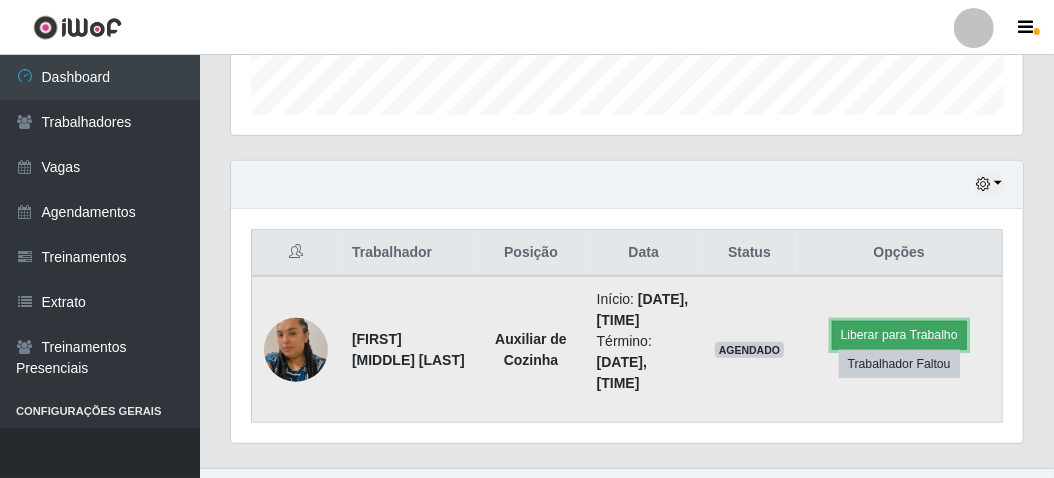 click on "Liberar para Trabalho" at bounding box center [899, 335] 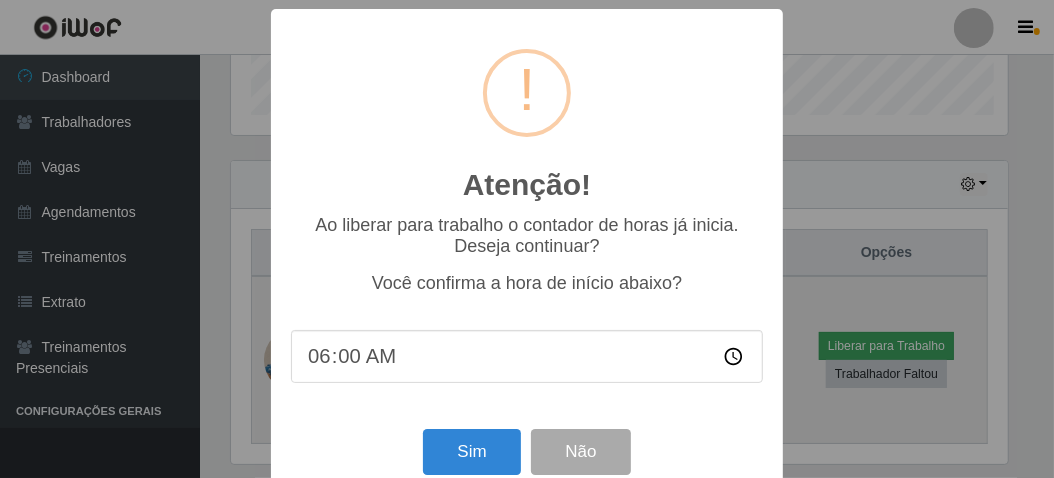 scroll, scrollTop: 999585, scrollLeft: 999217, axis: both 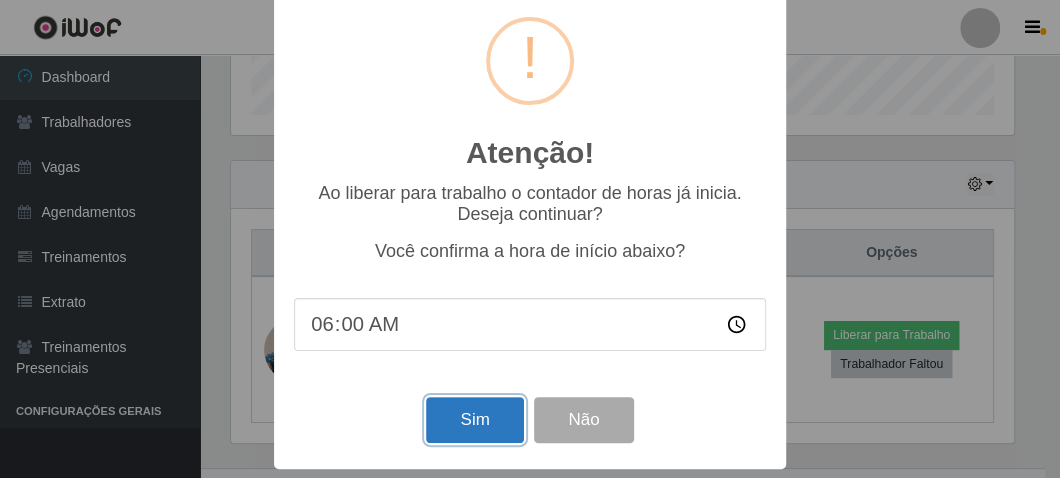 click on "Sim" at bounding box center (474, 420) 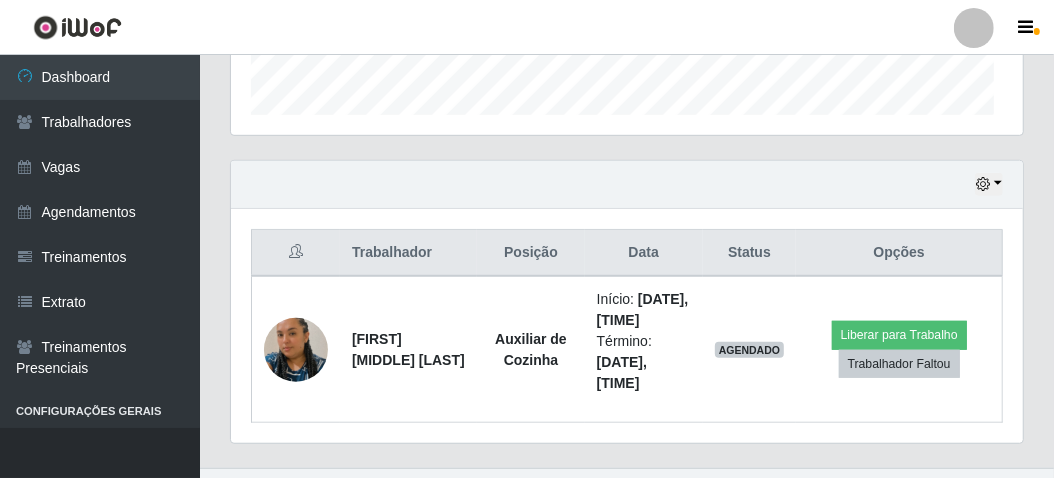 scroll, scrollTop: 999585, scrollLeft: 999207, axis: both 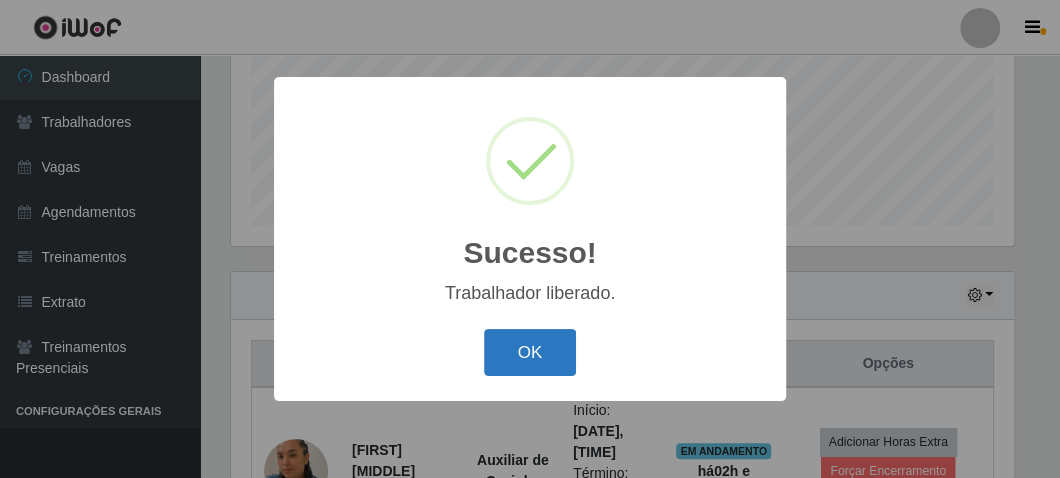 click on "OK" at bounding box center [530, 352] 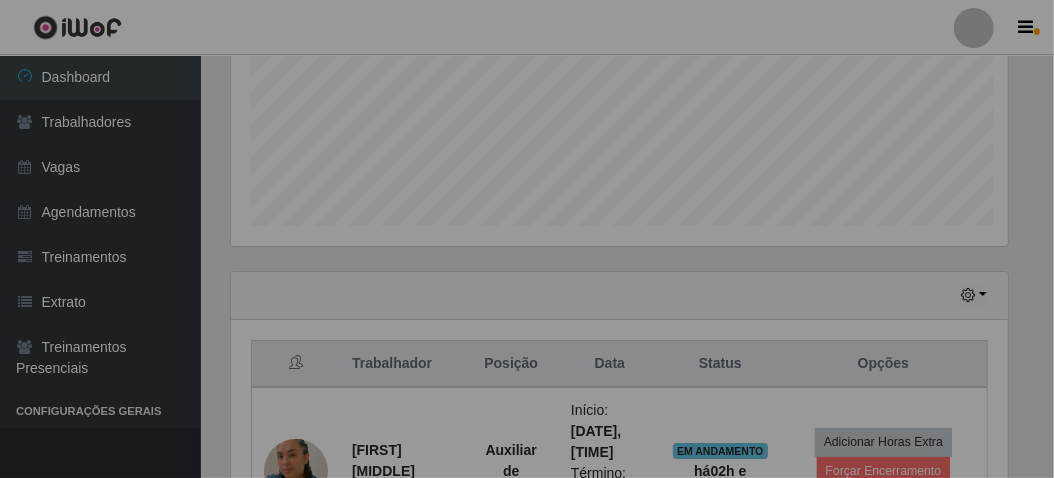 scroll, scrollTop: 999585, scrollLeft: 999207, axis: both 